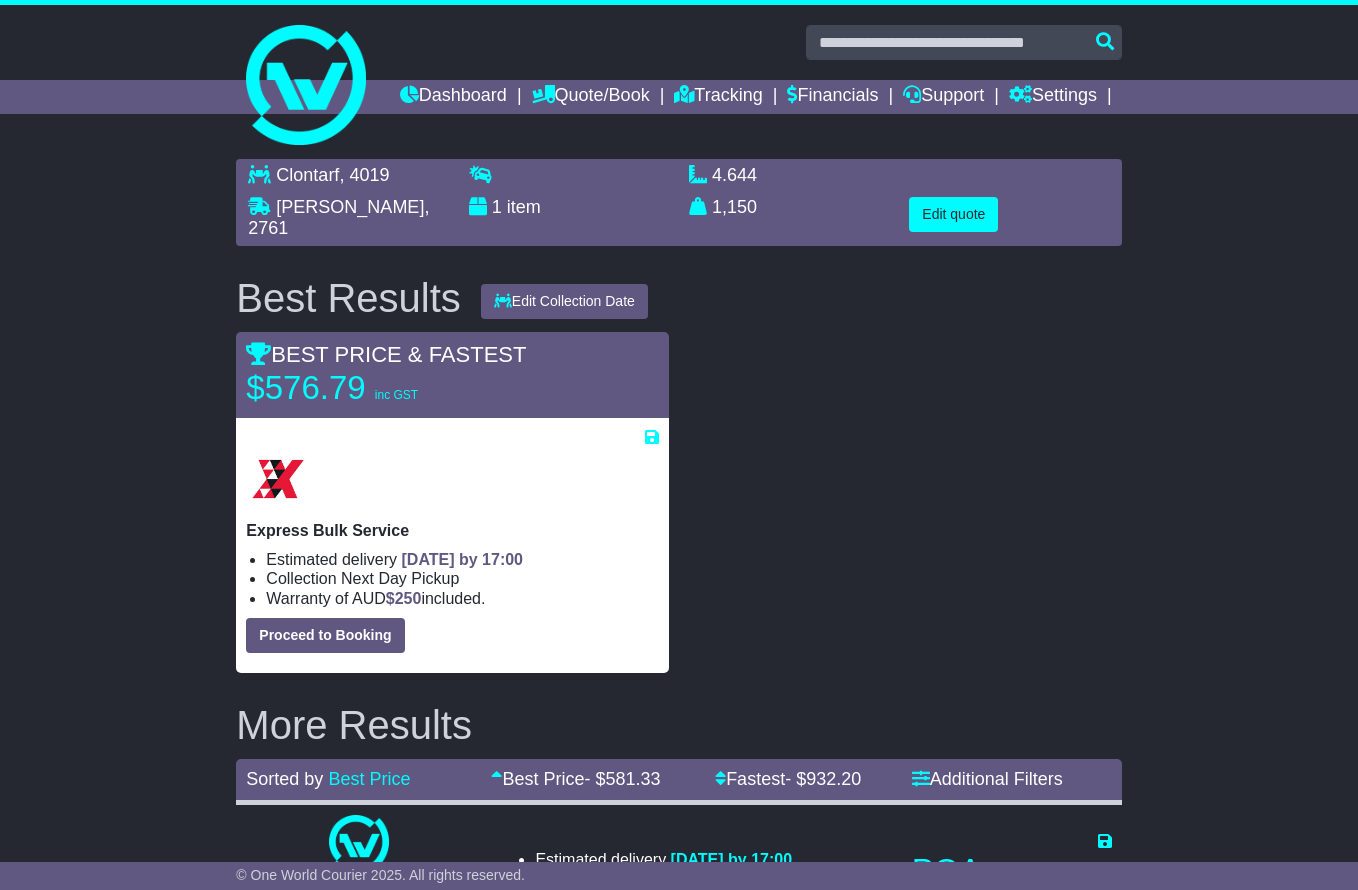 scroll, scrollTop: 377, scrollLeft: 0, axis: vertical 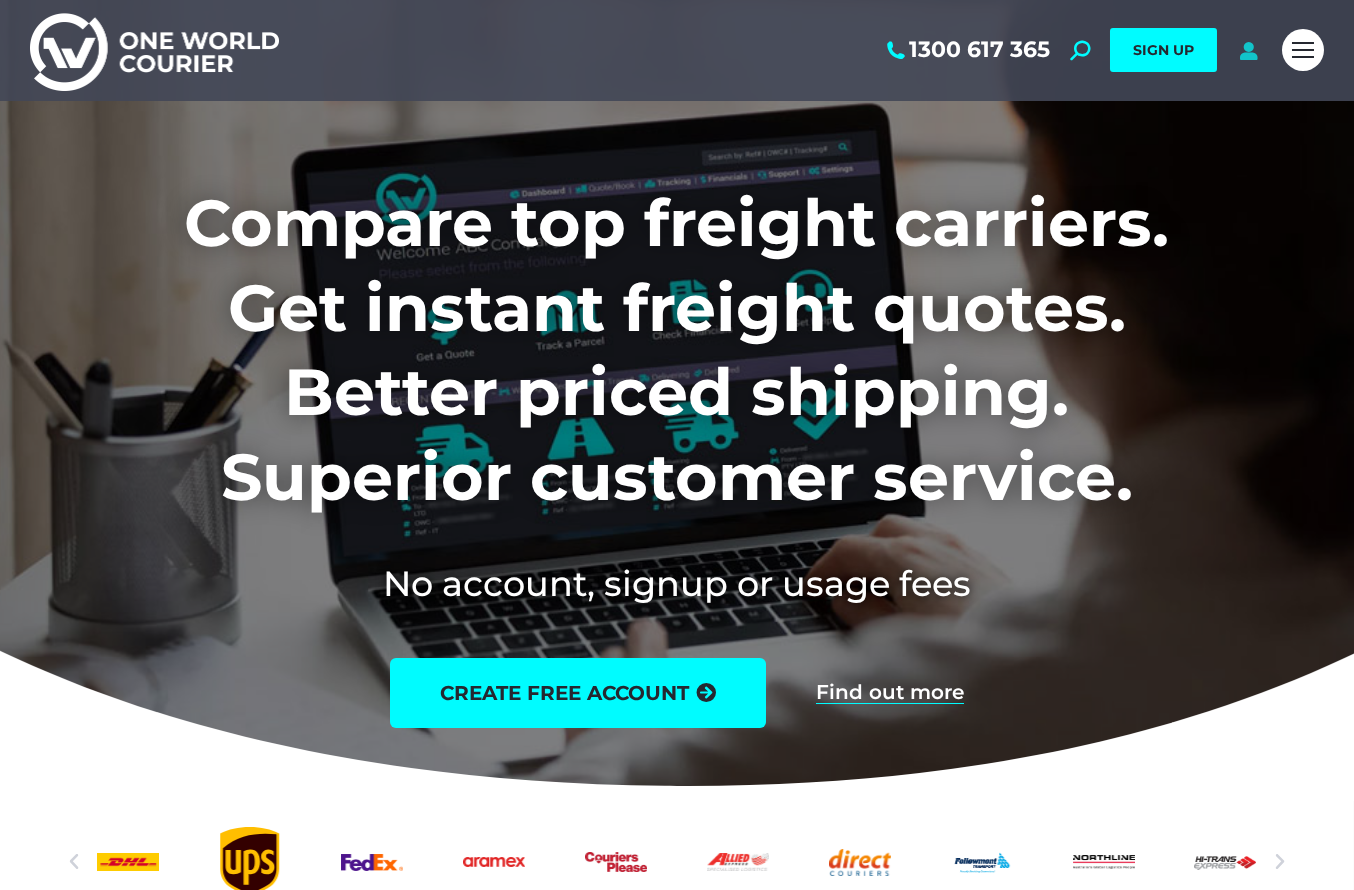 click at bounding box center (1249, 50) 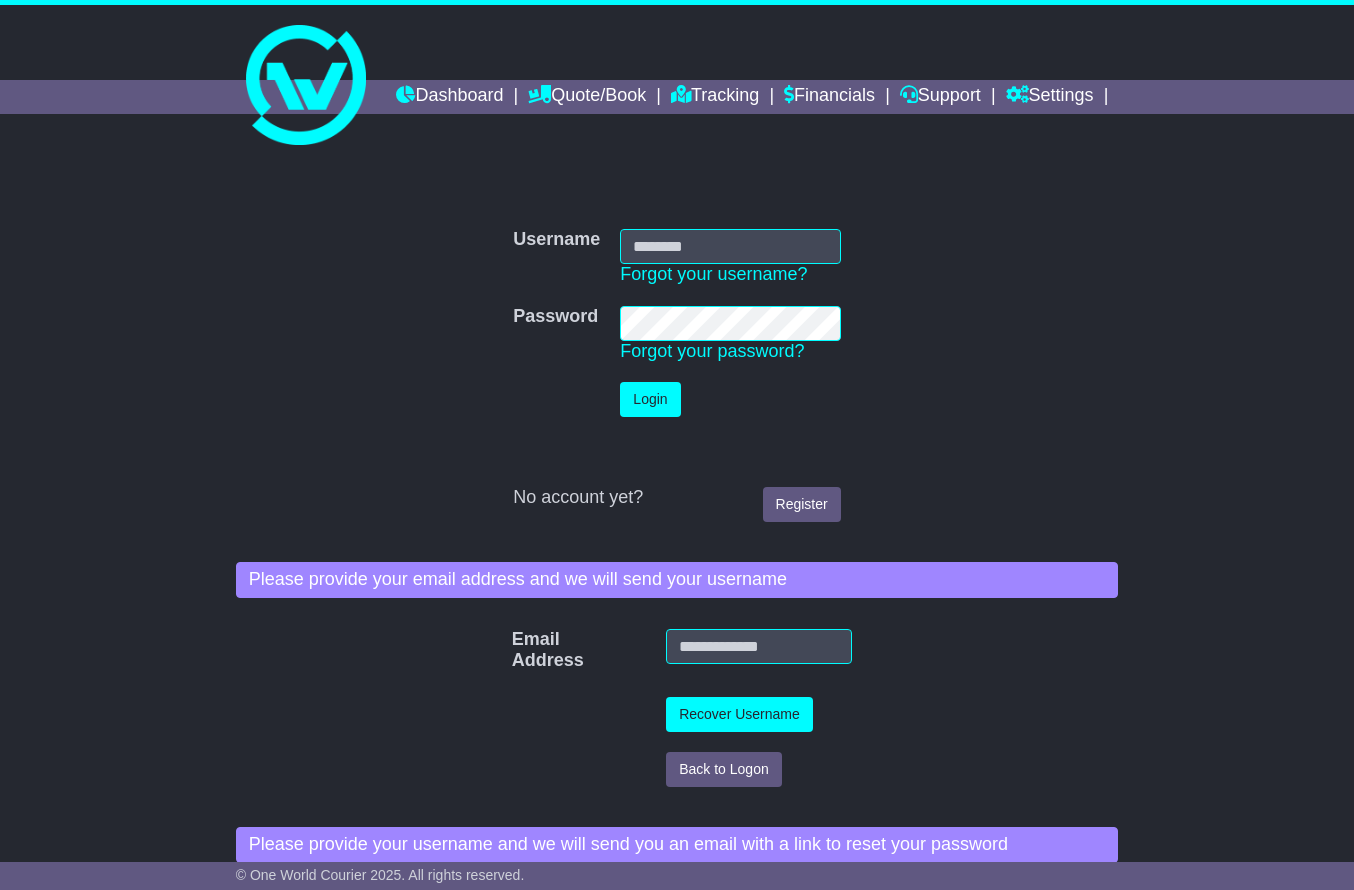 scroll, scrollTop: 0, scrollLeft: 0, axis: both 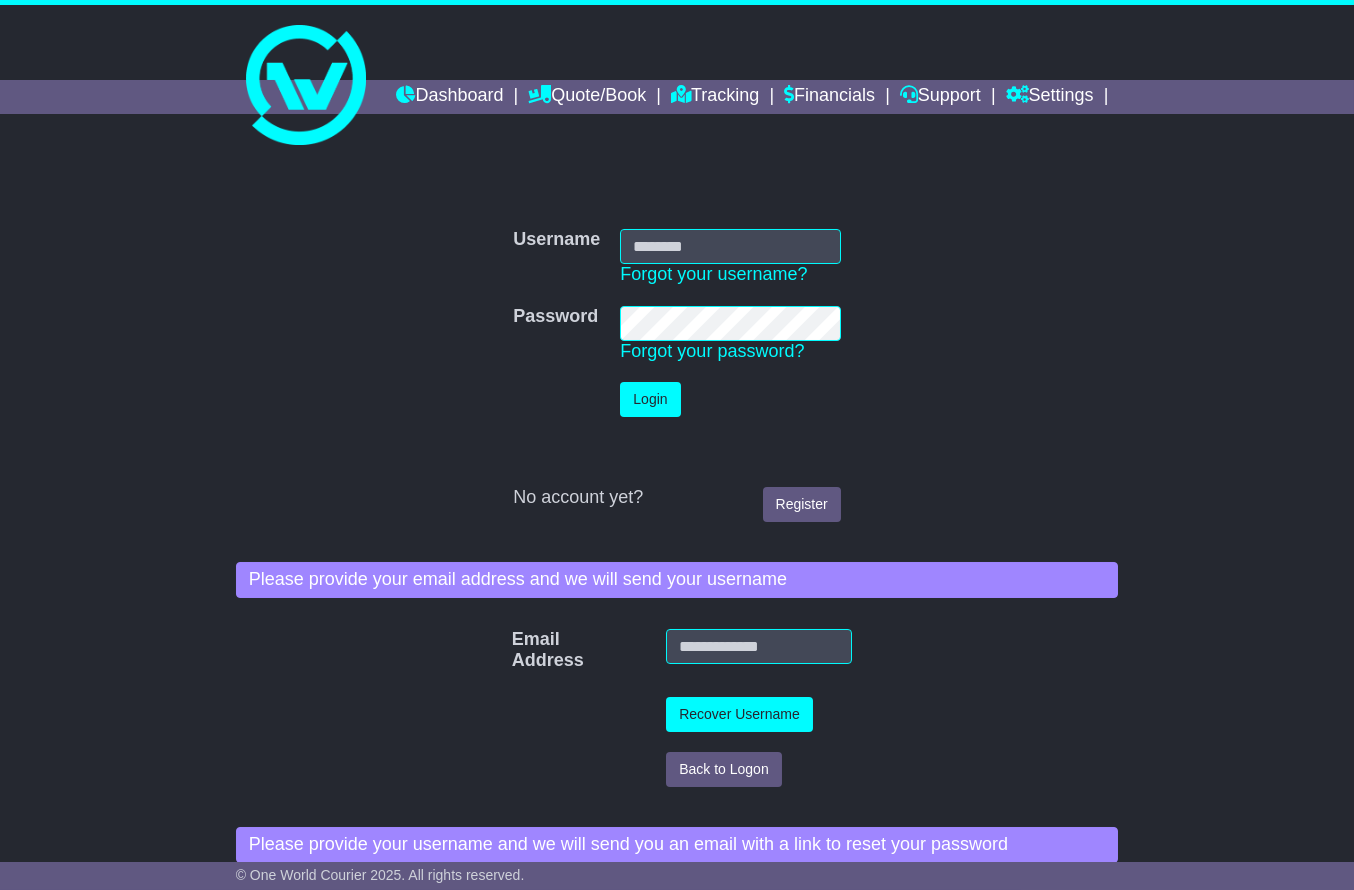 type on "**********" 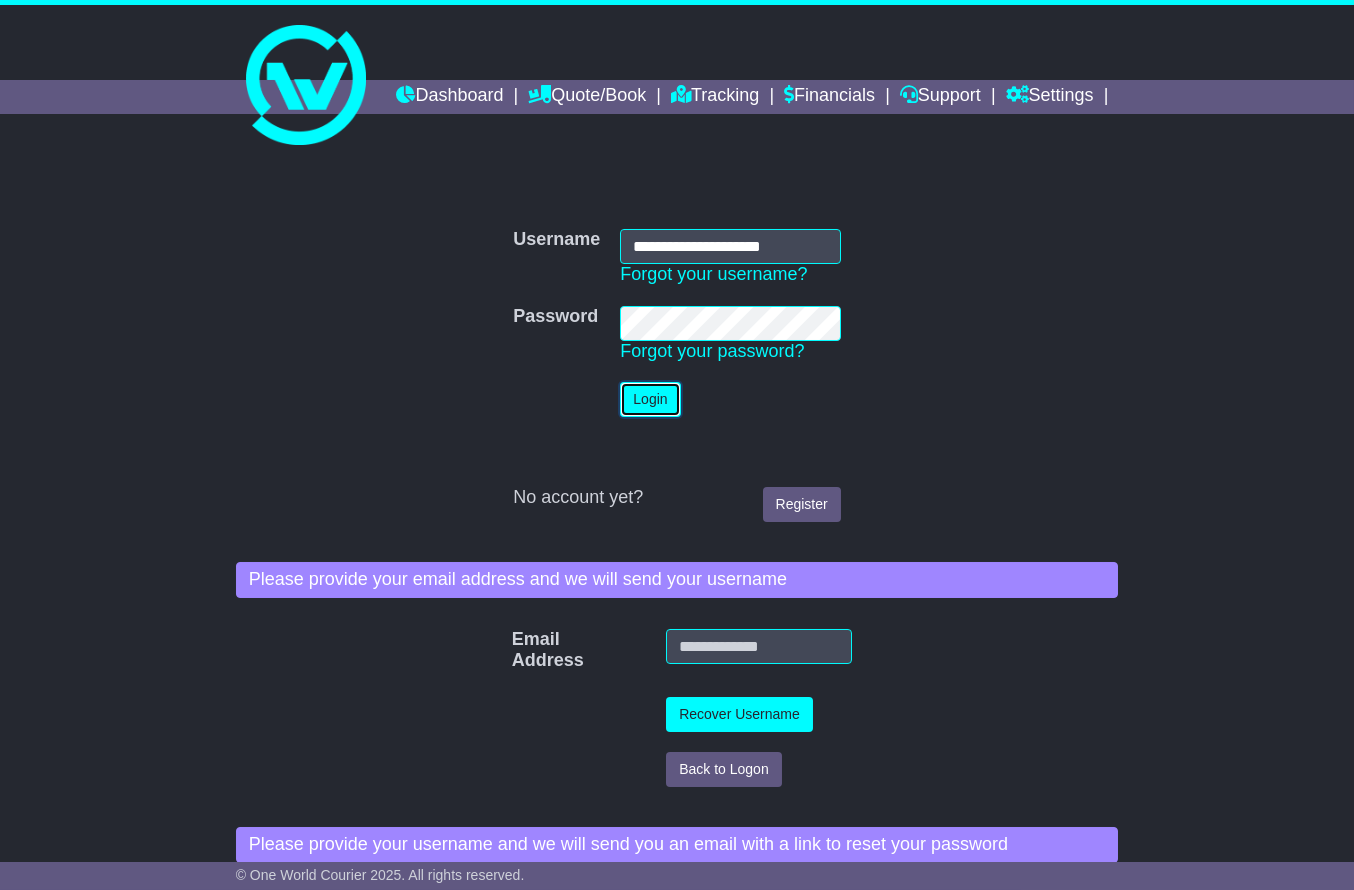click on "Login" at bounding box center [650, 399] 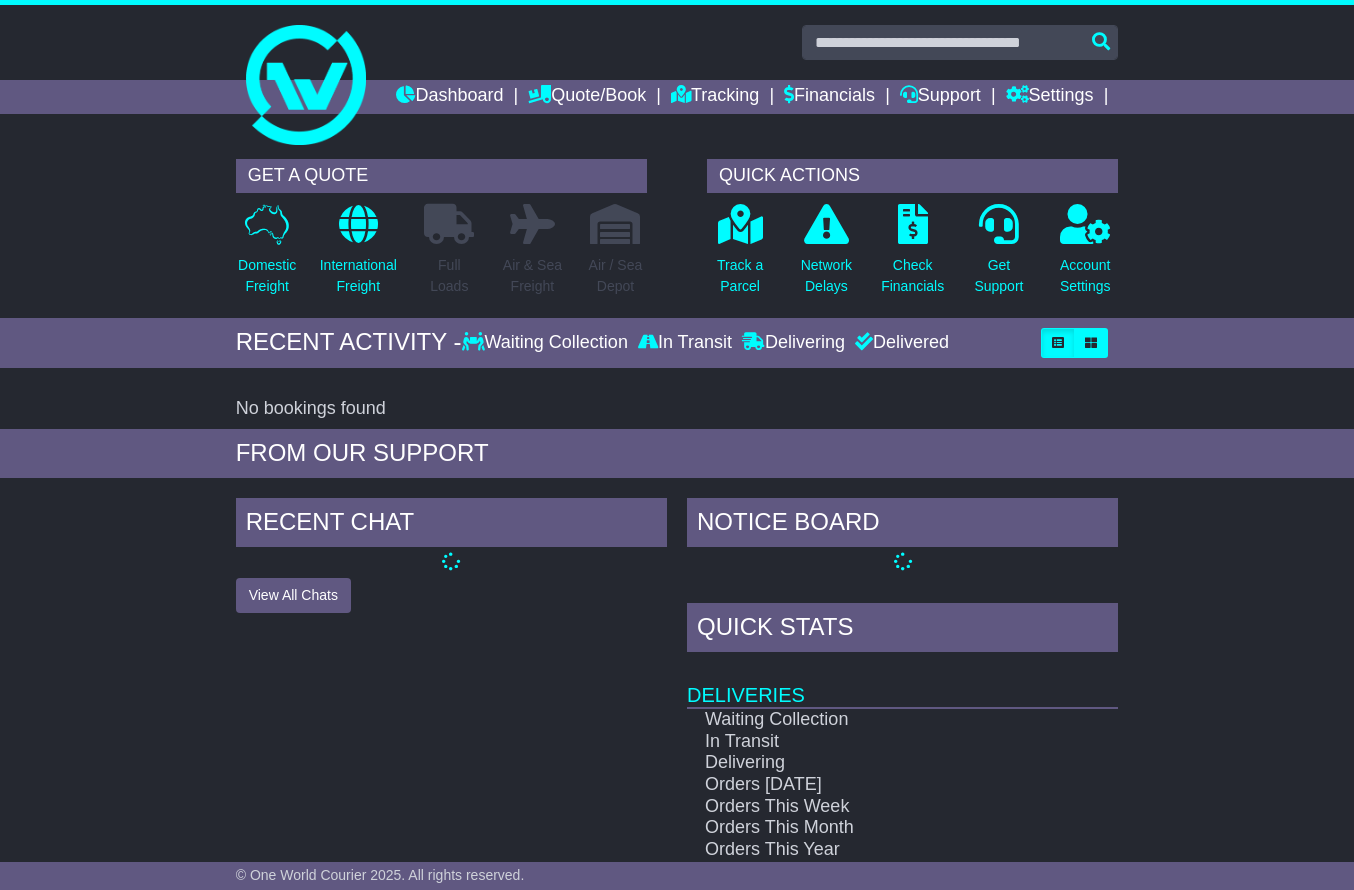 scroll, scrollTop: 0, scrollLeft: 0, axis: both 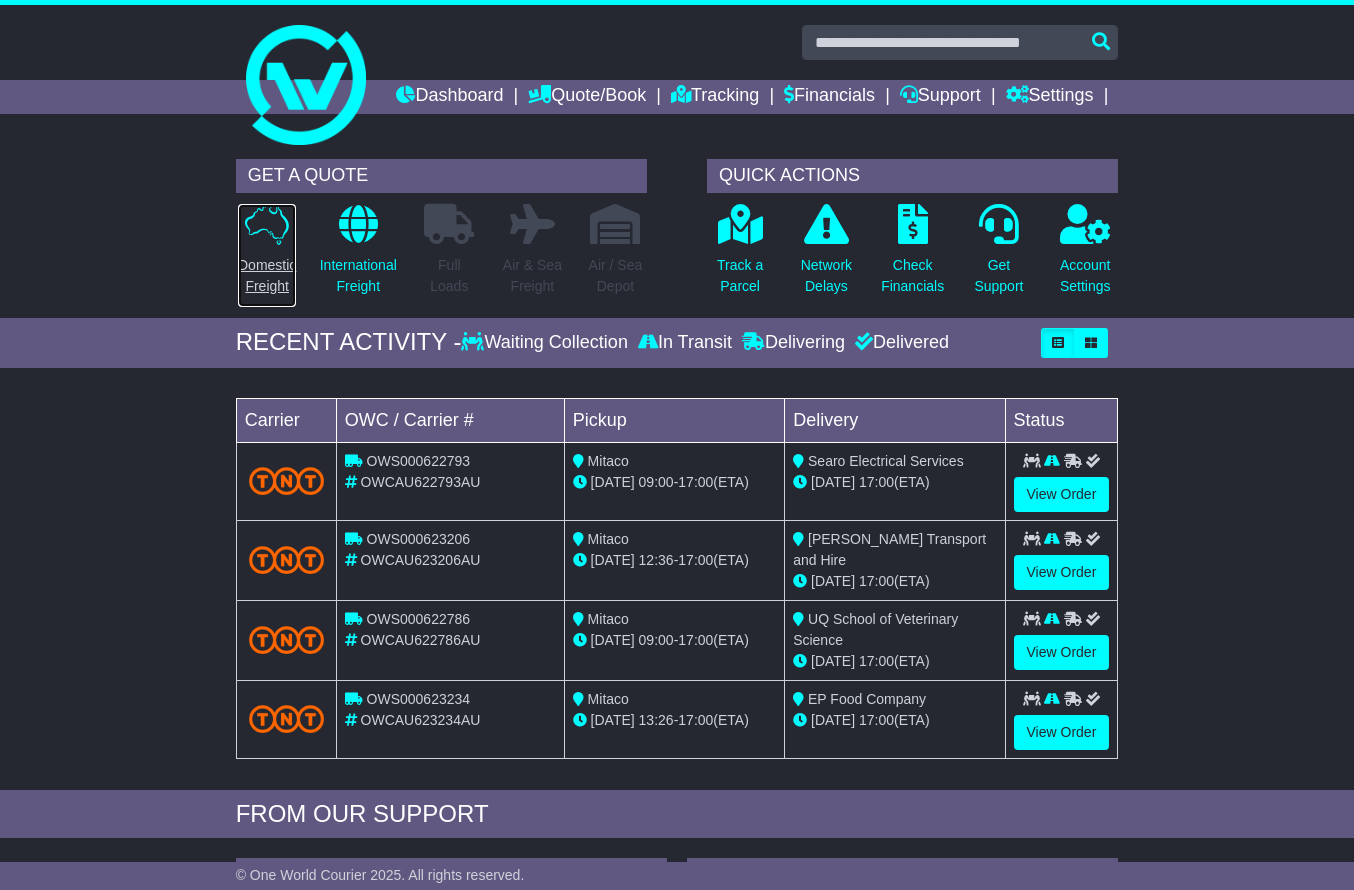 click on "Domestic Freight" at bounding box center [267, 276] 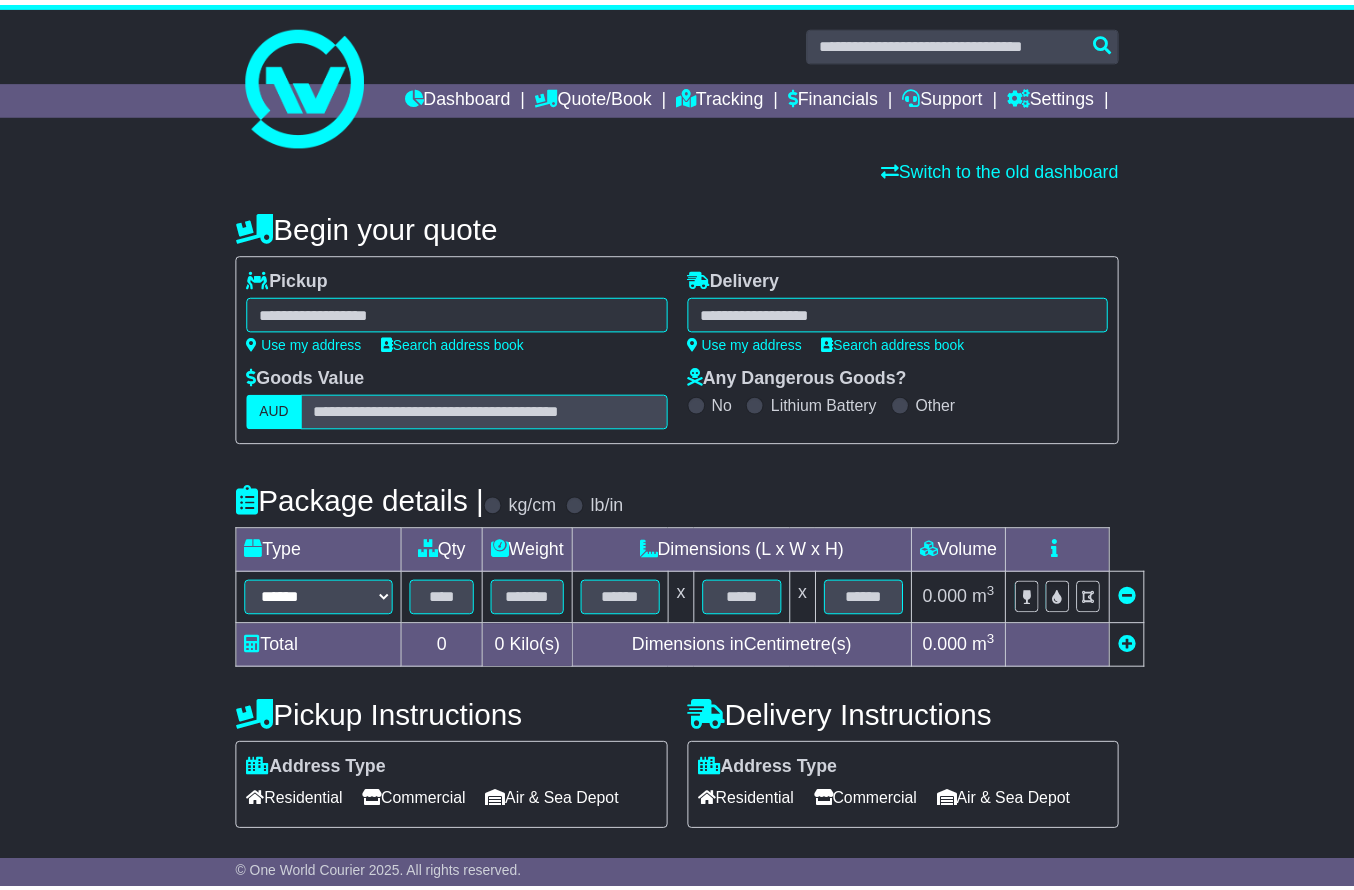 scroll, scrollTop: 0, scrollLeft: 0, axis: both 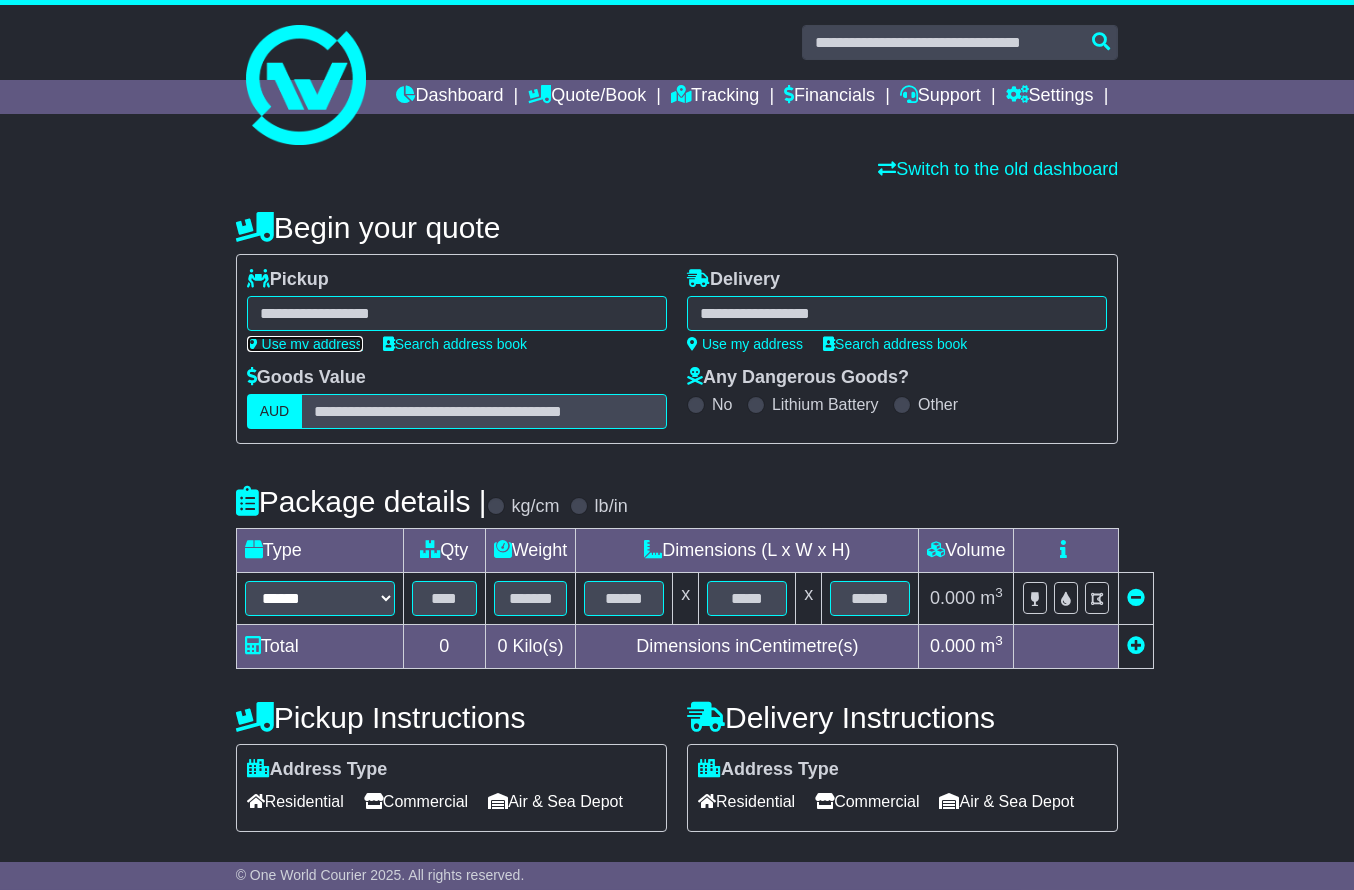 click on "Use my address" at bounding box center (305, 344) 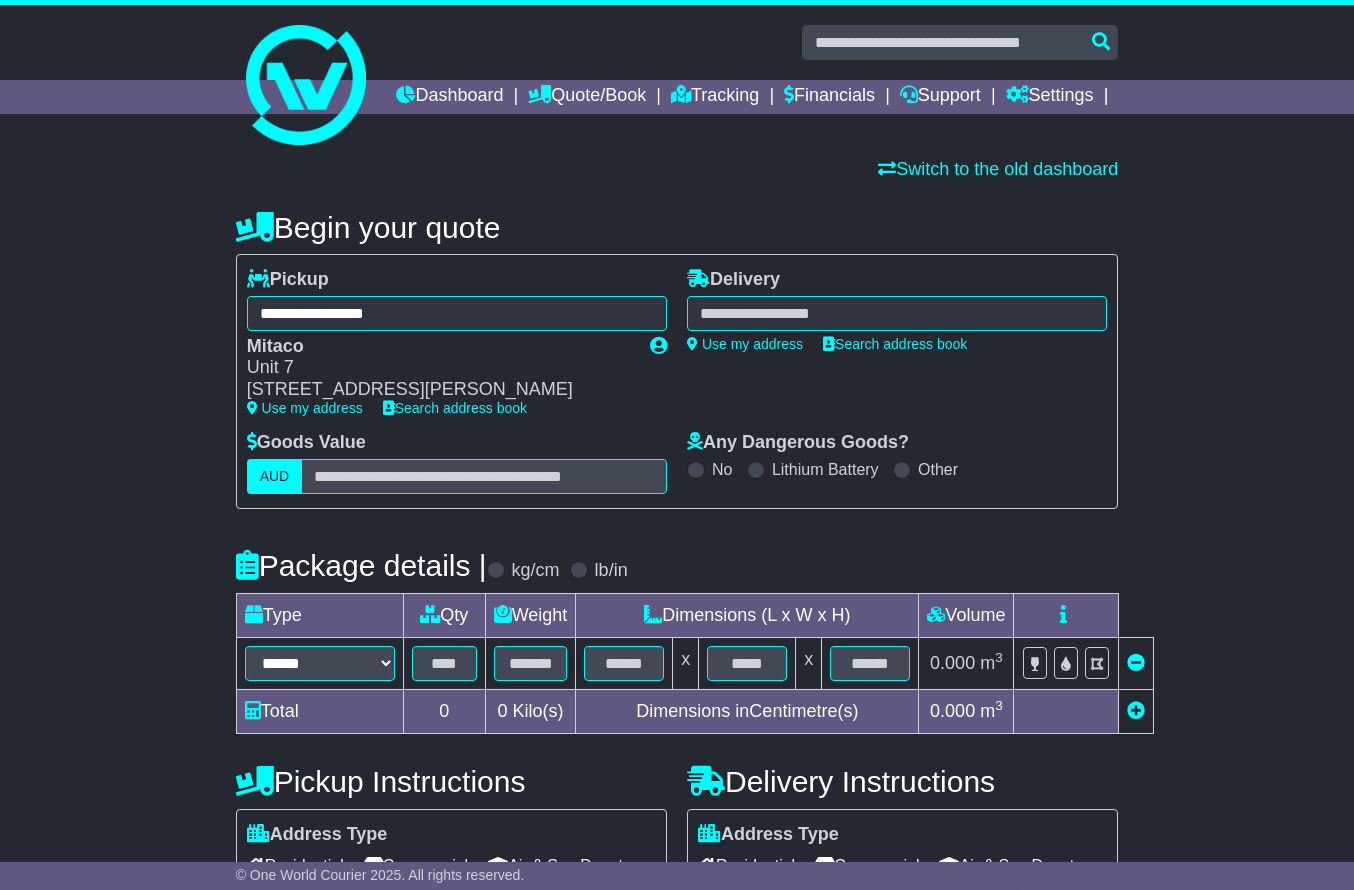 click at bounding box center [897, 313] 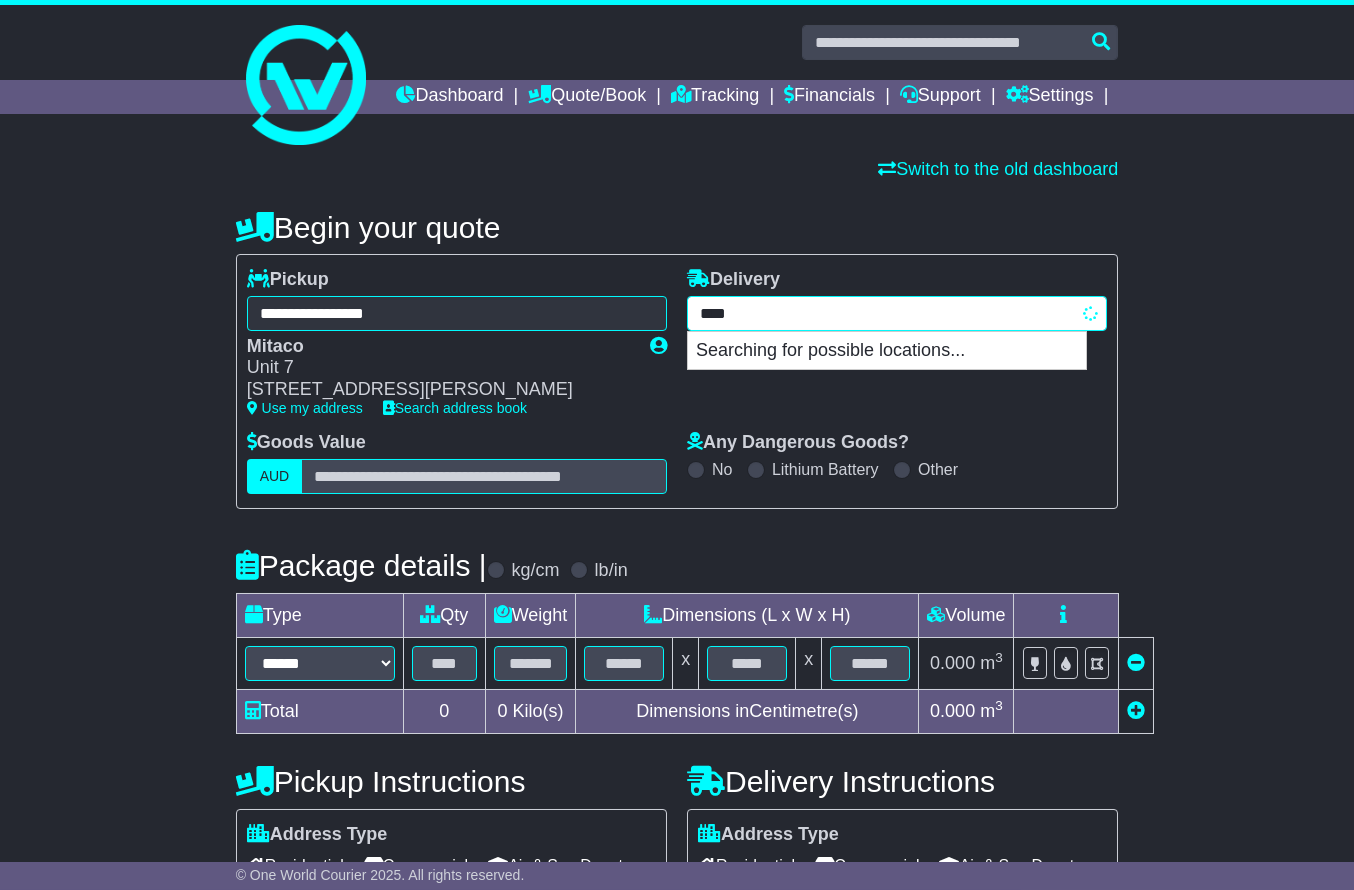 type on "****" 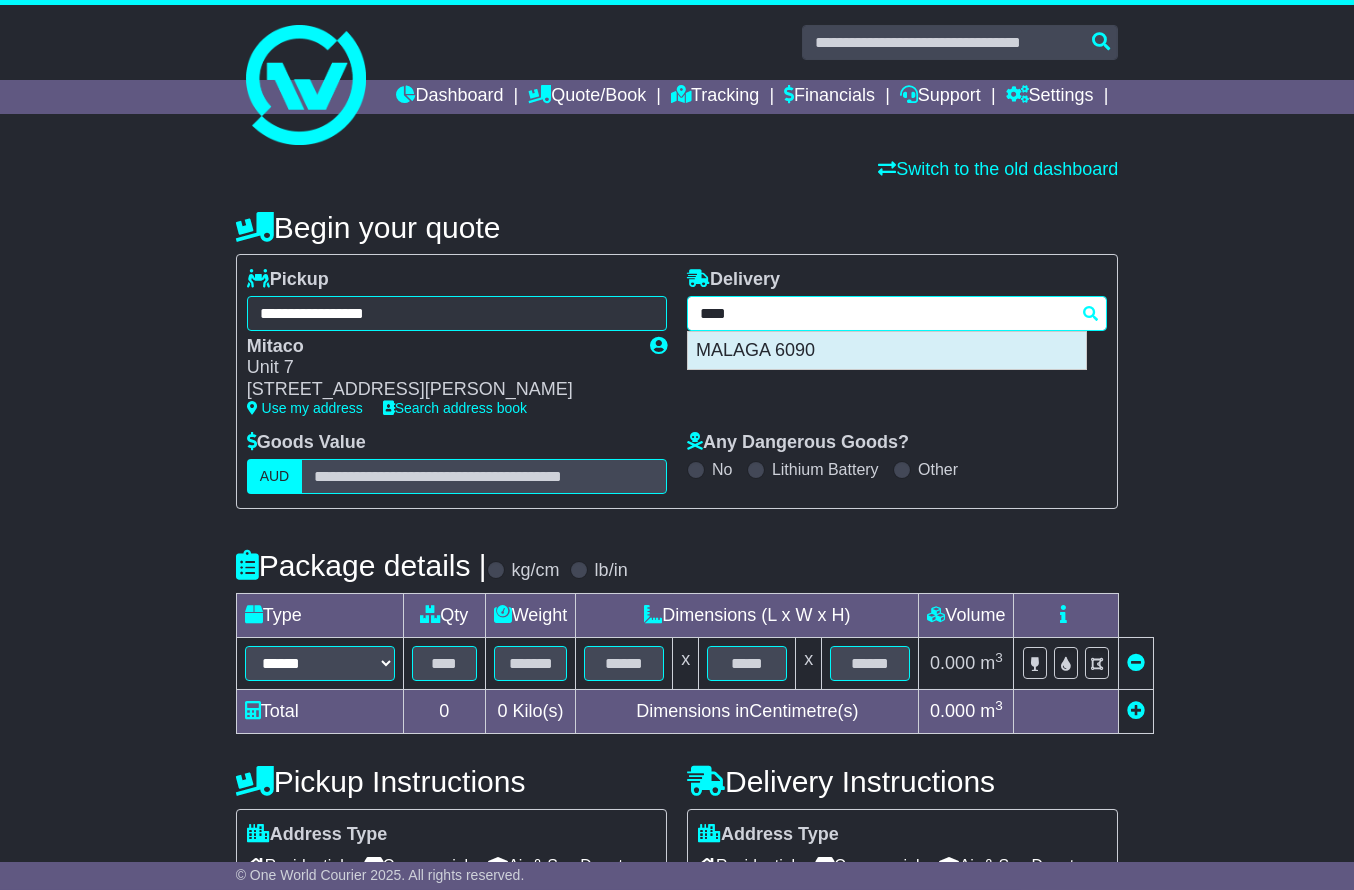 click on "MALAGA 6090" at bounding box center (887, 351) 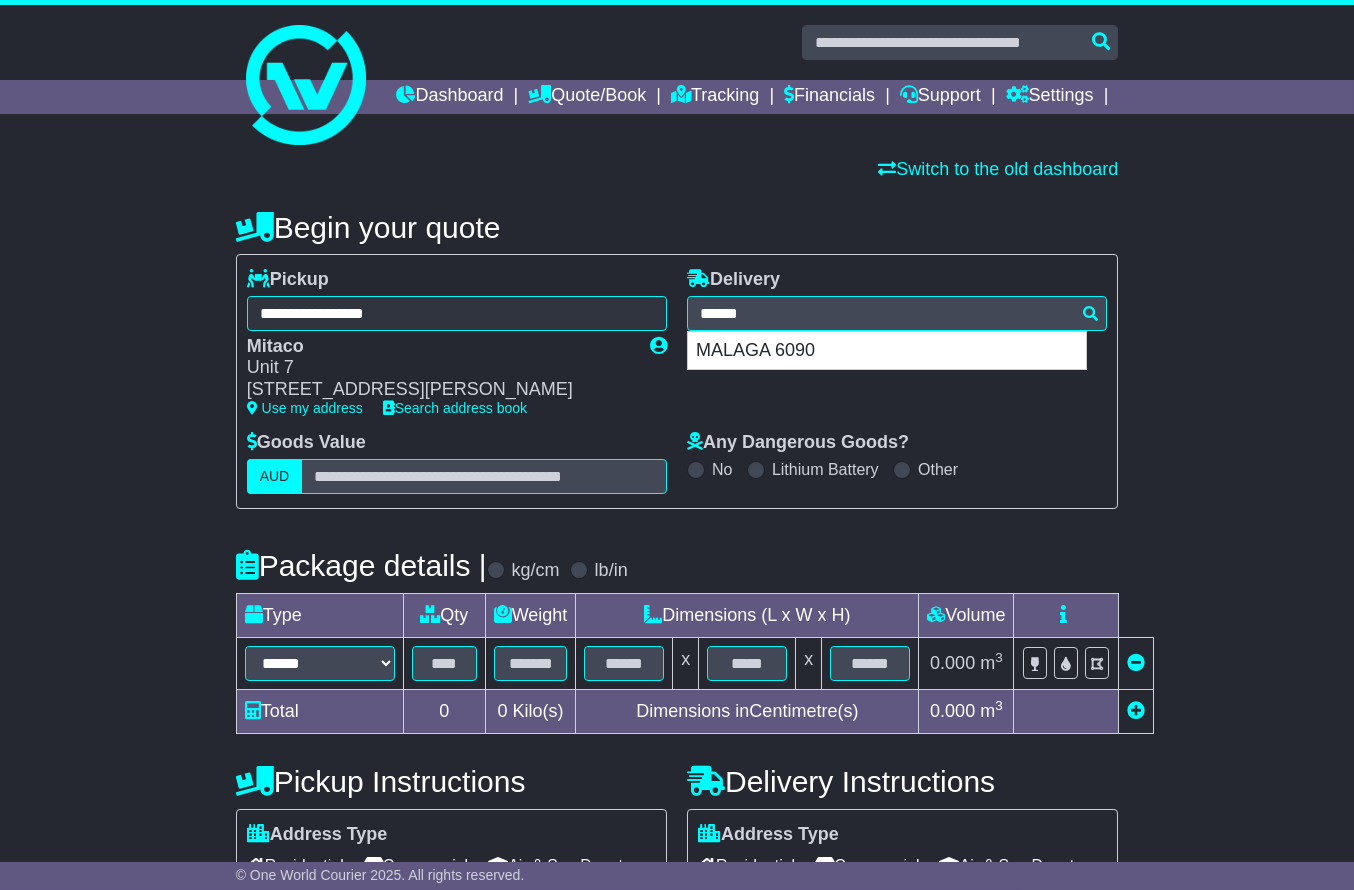 type on "**********" 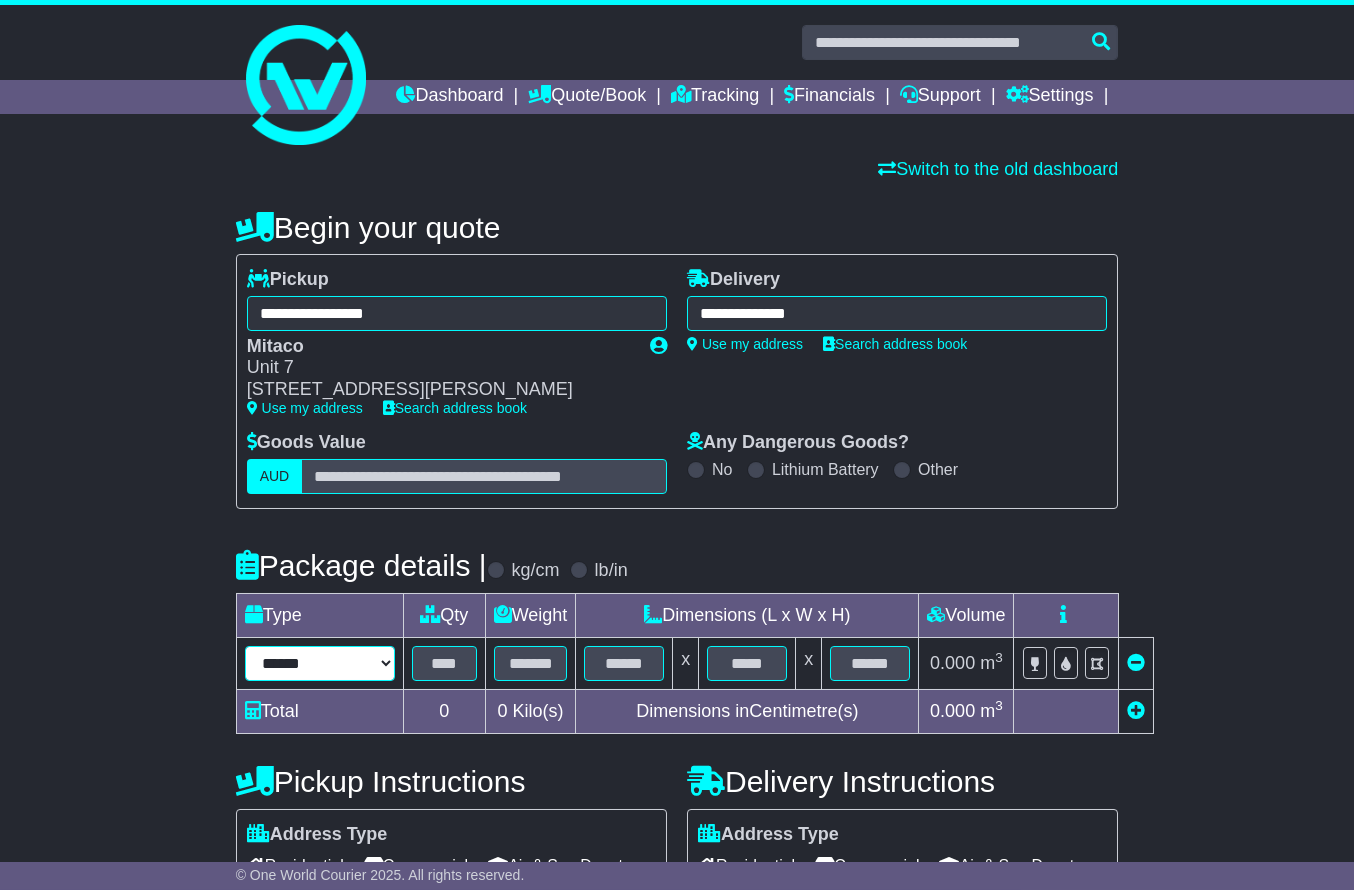click on "**********" at bounding box center (320, 663) 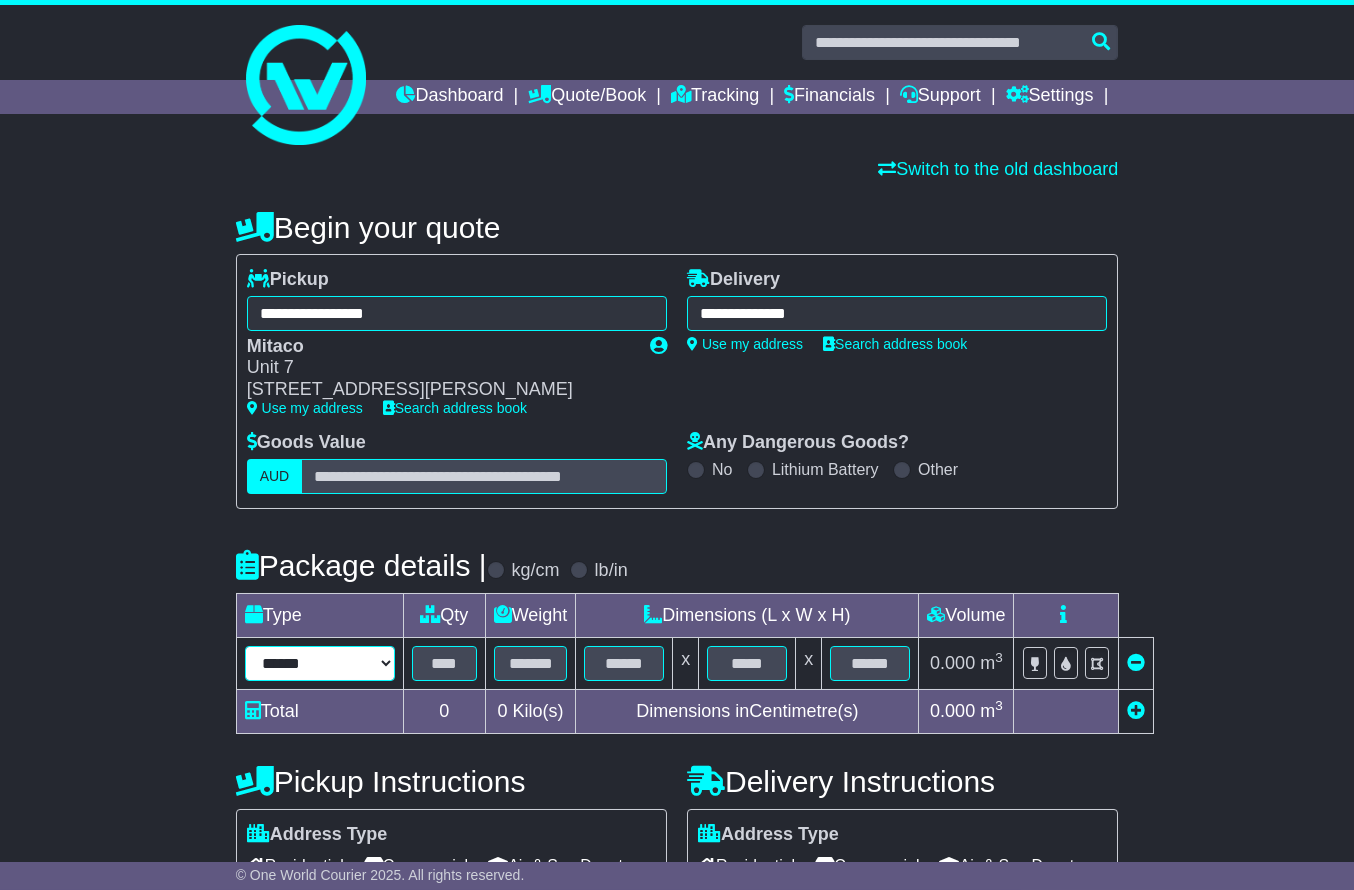 select on "****" 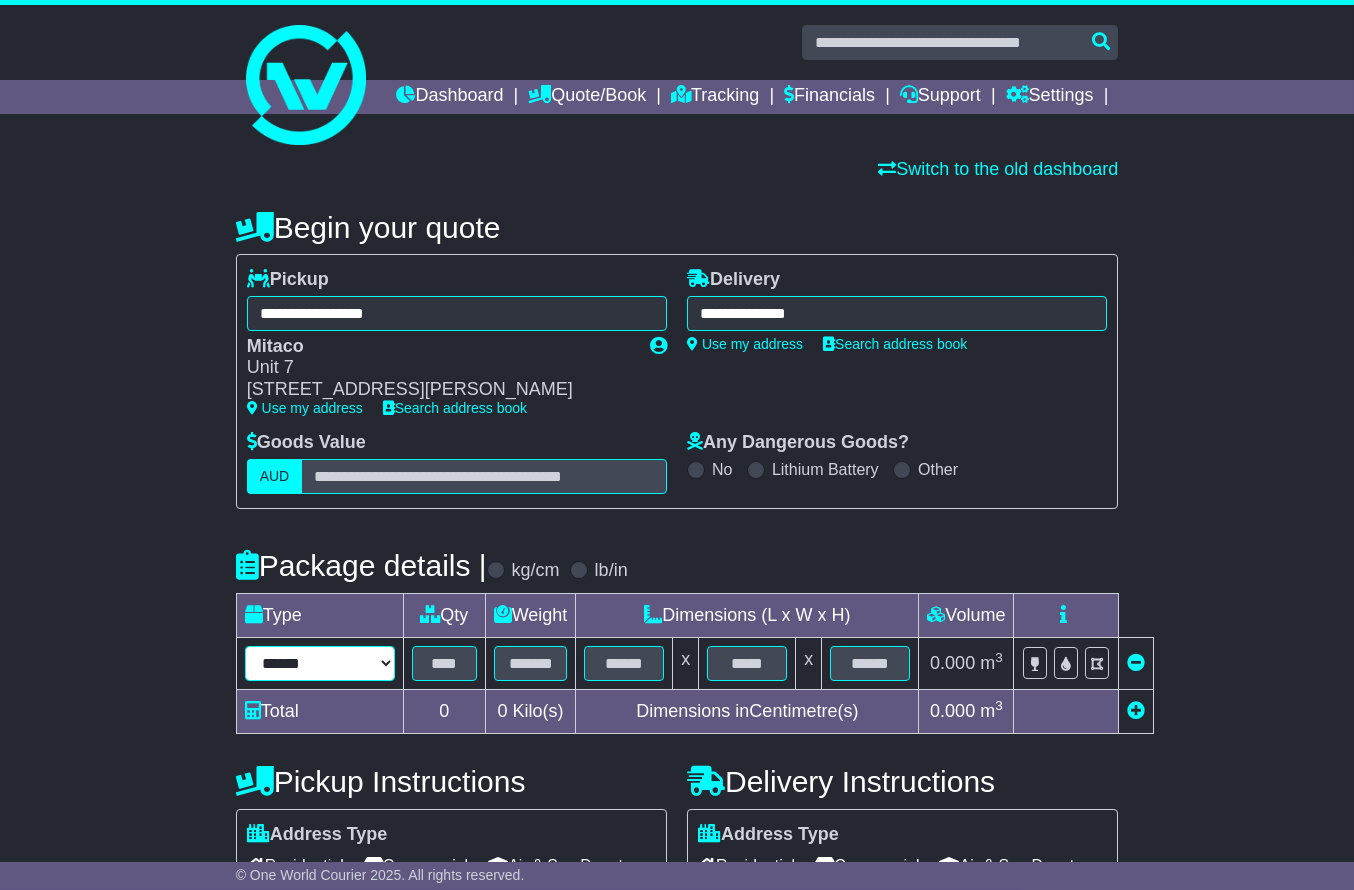click on "**********" at bounding box center [320, 663] 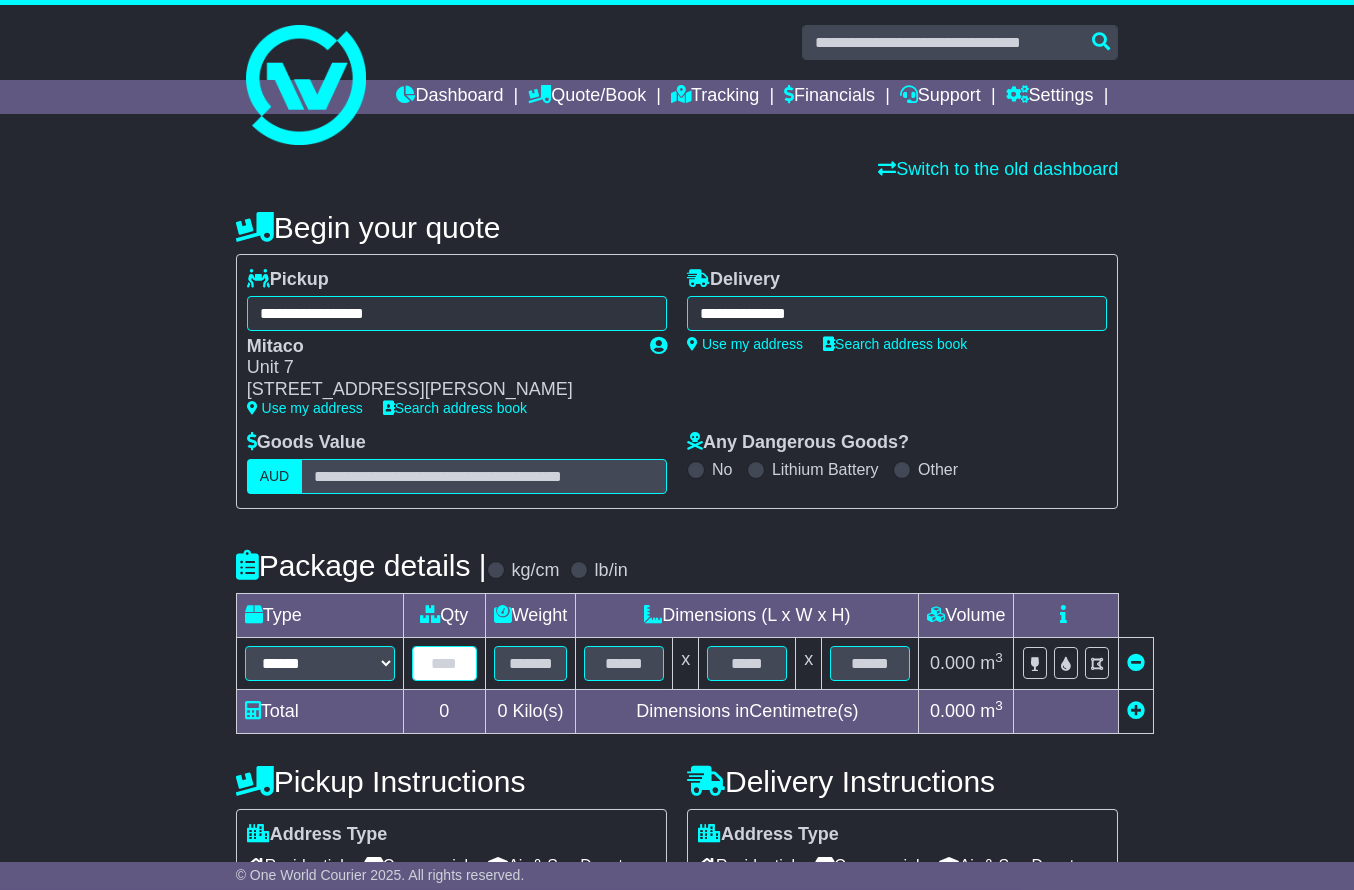 click at bounding box center [444, 663] 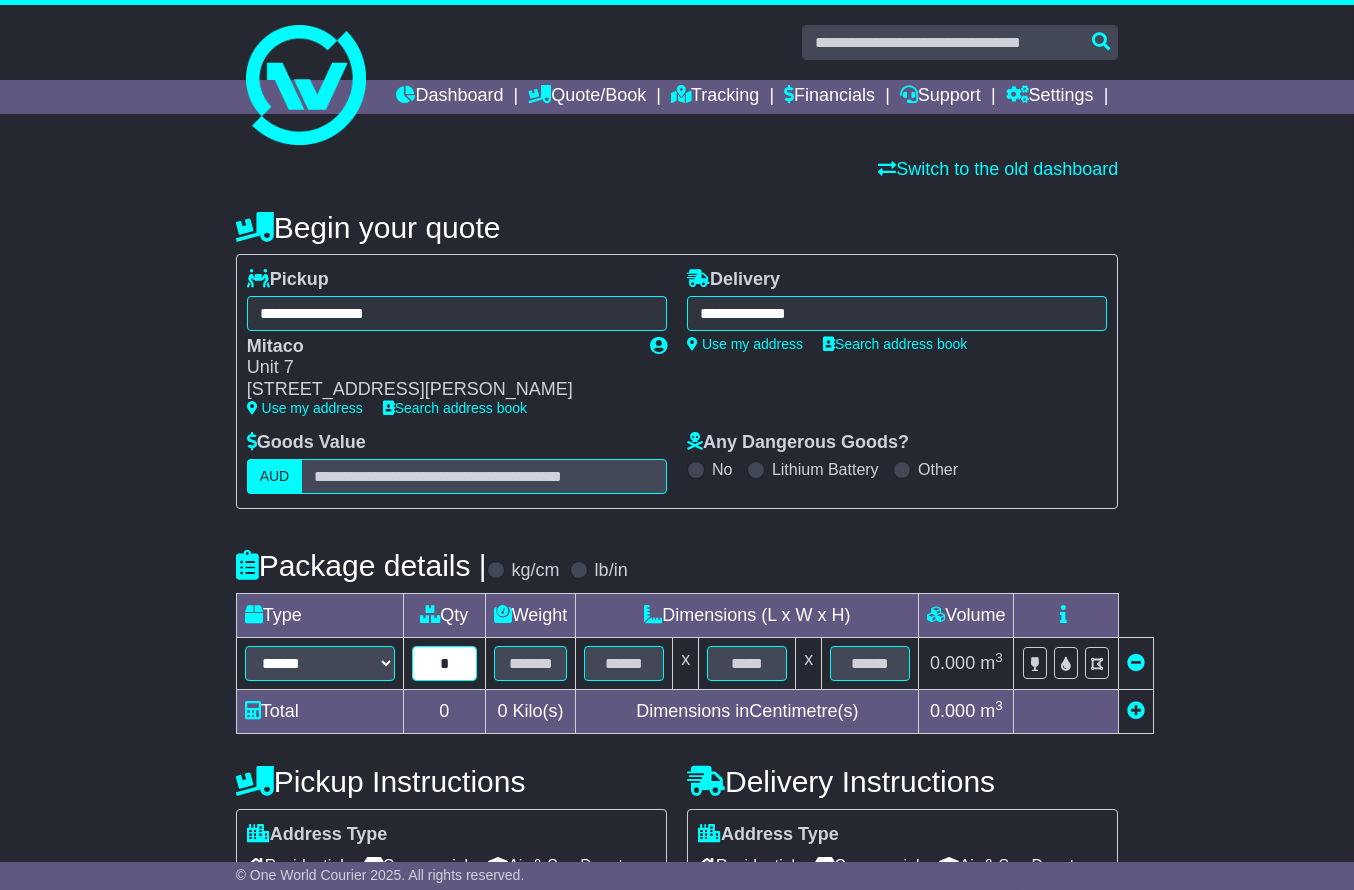 type on "*" 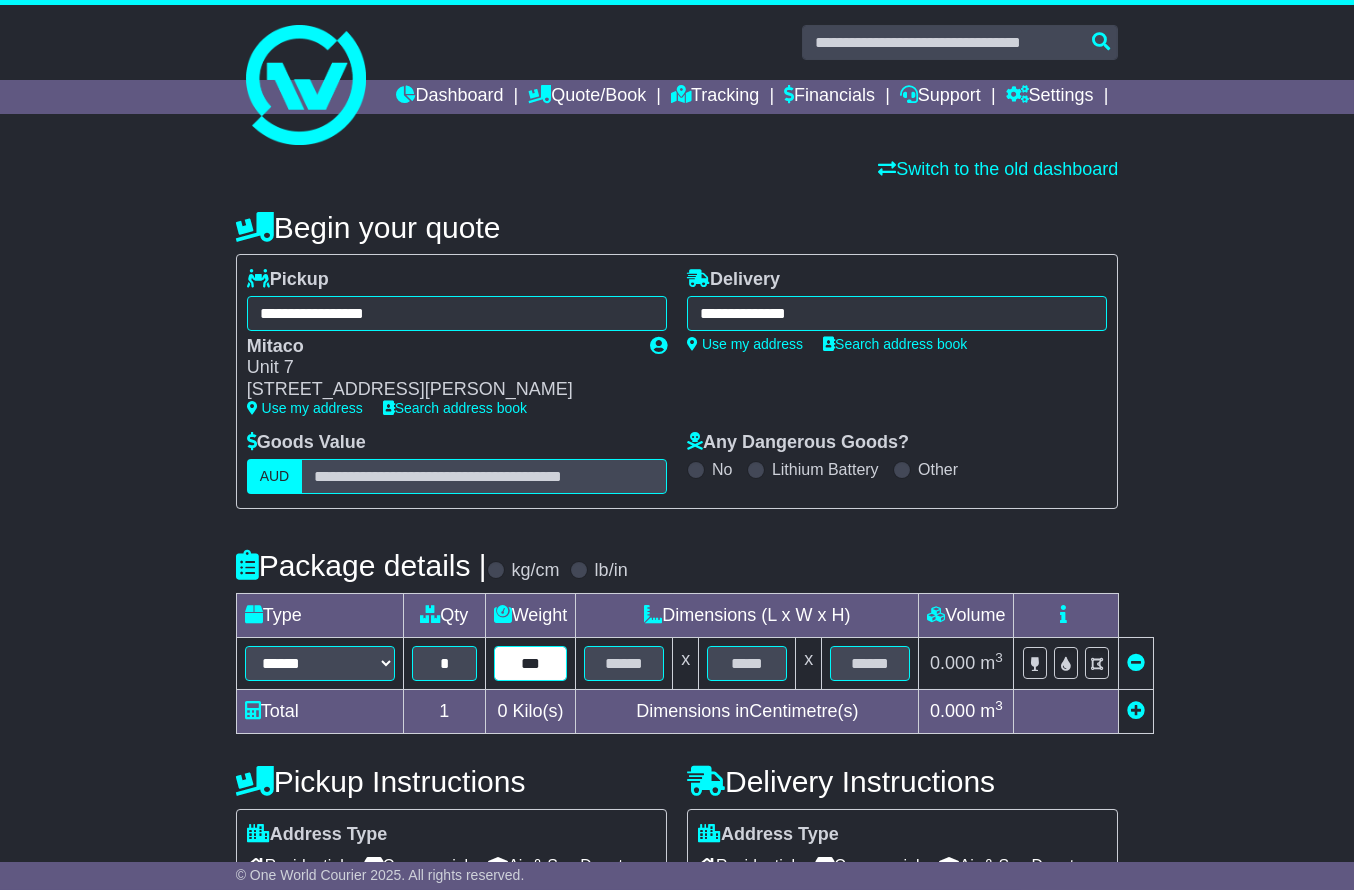 type on "***" 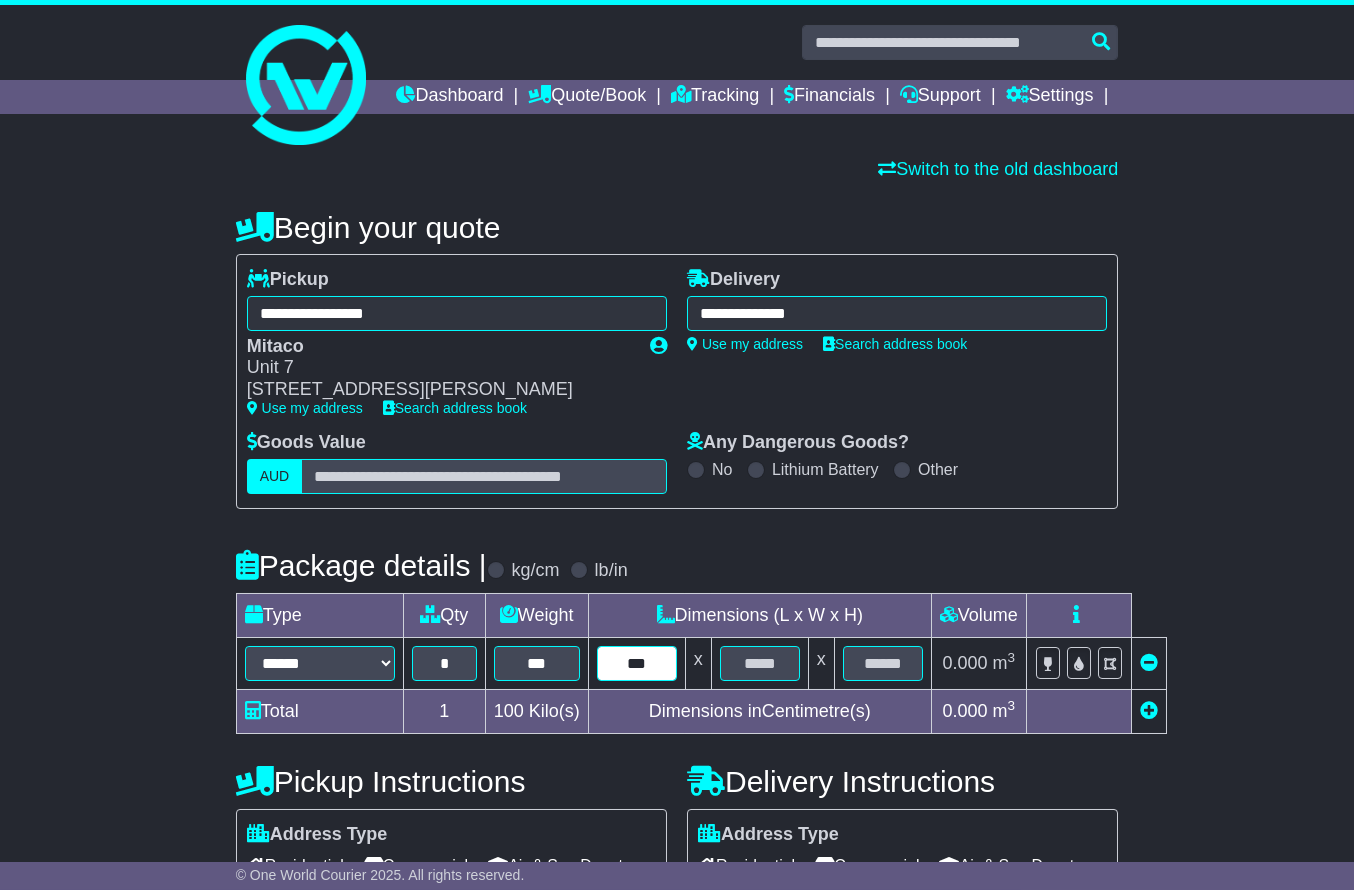 type on "***" 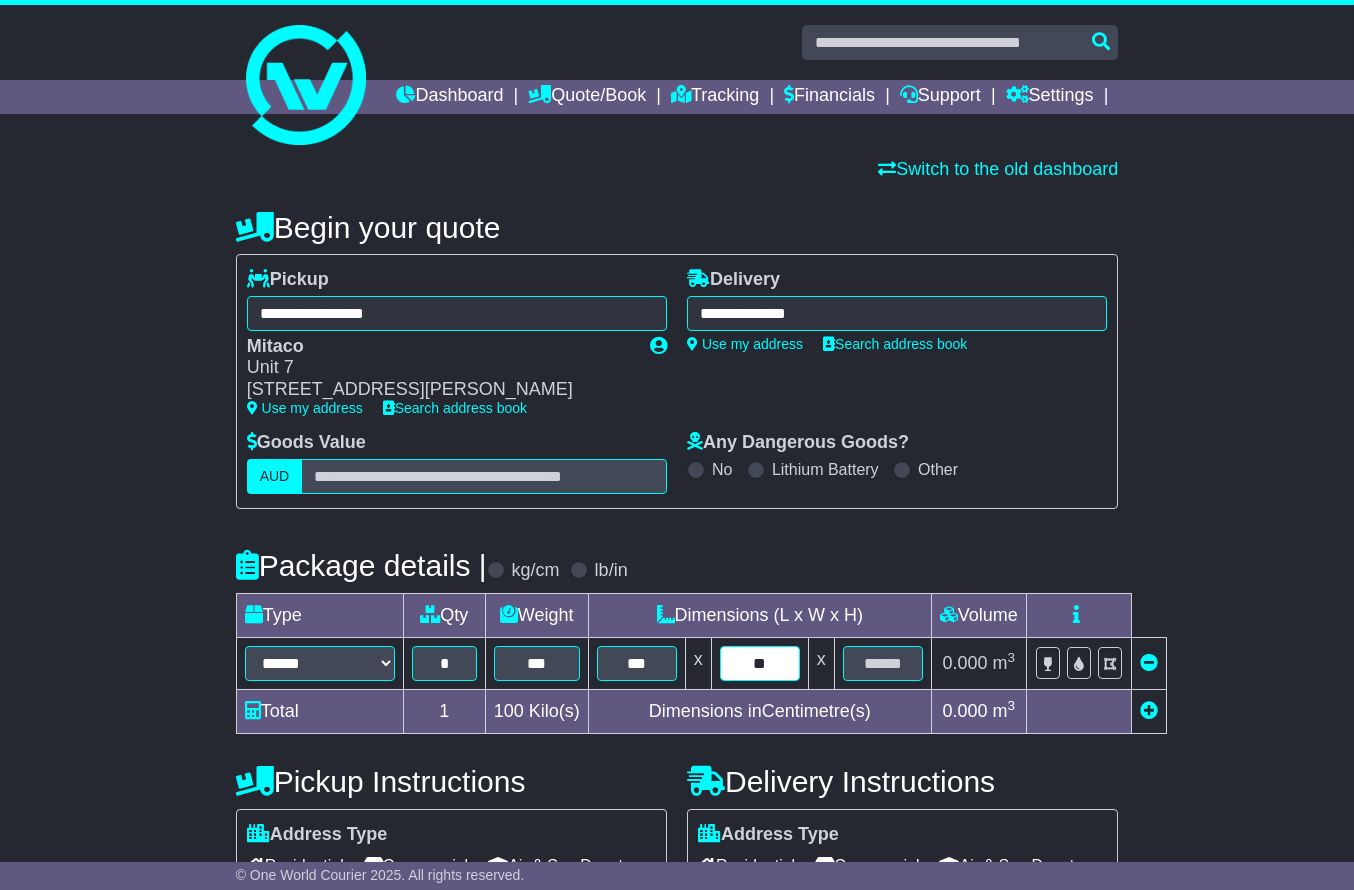 type on "**" 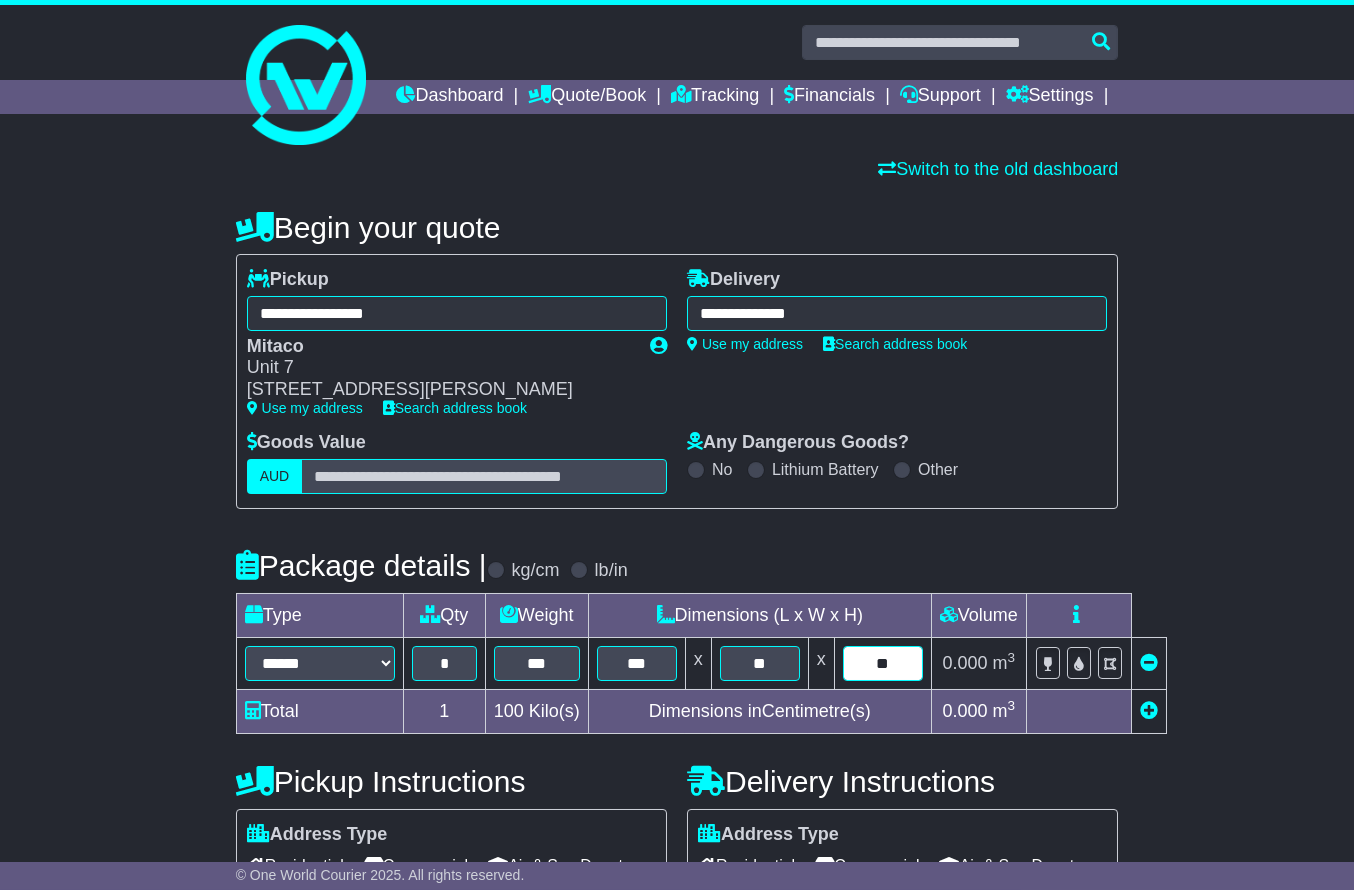 type on "**" 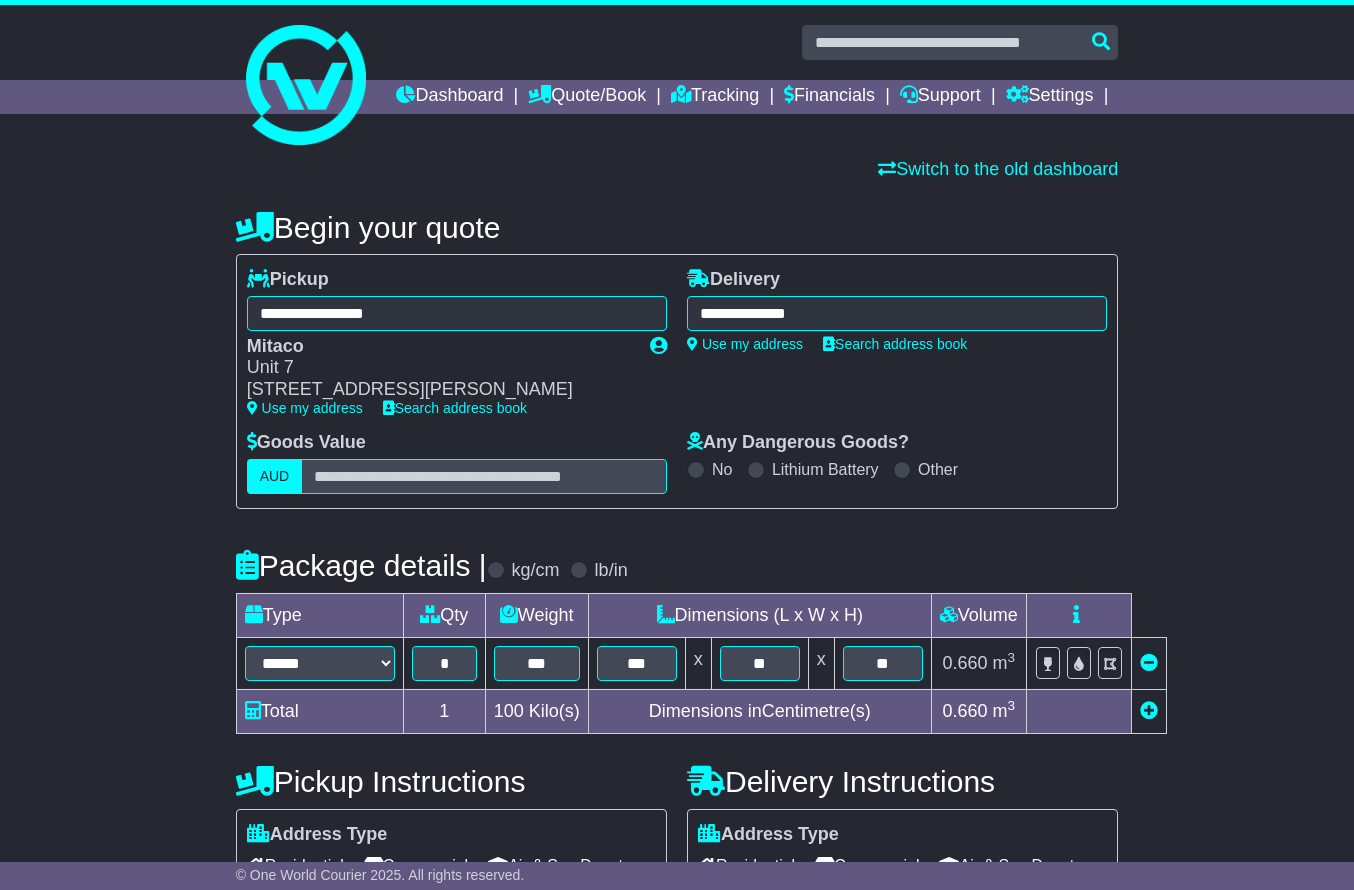 type 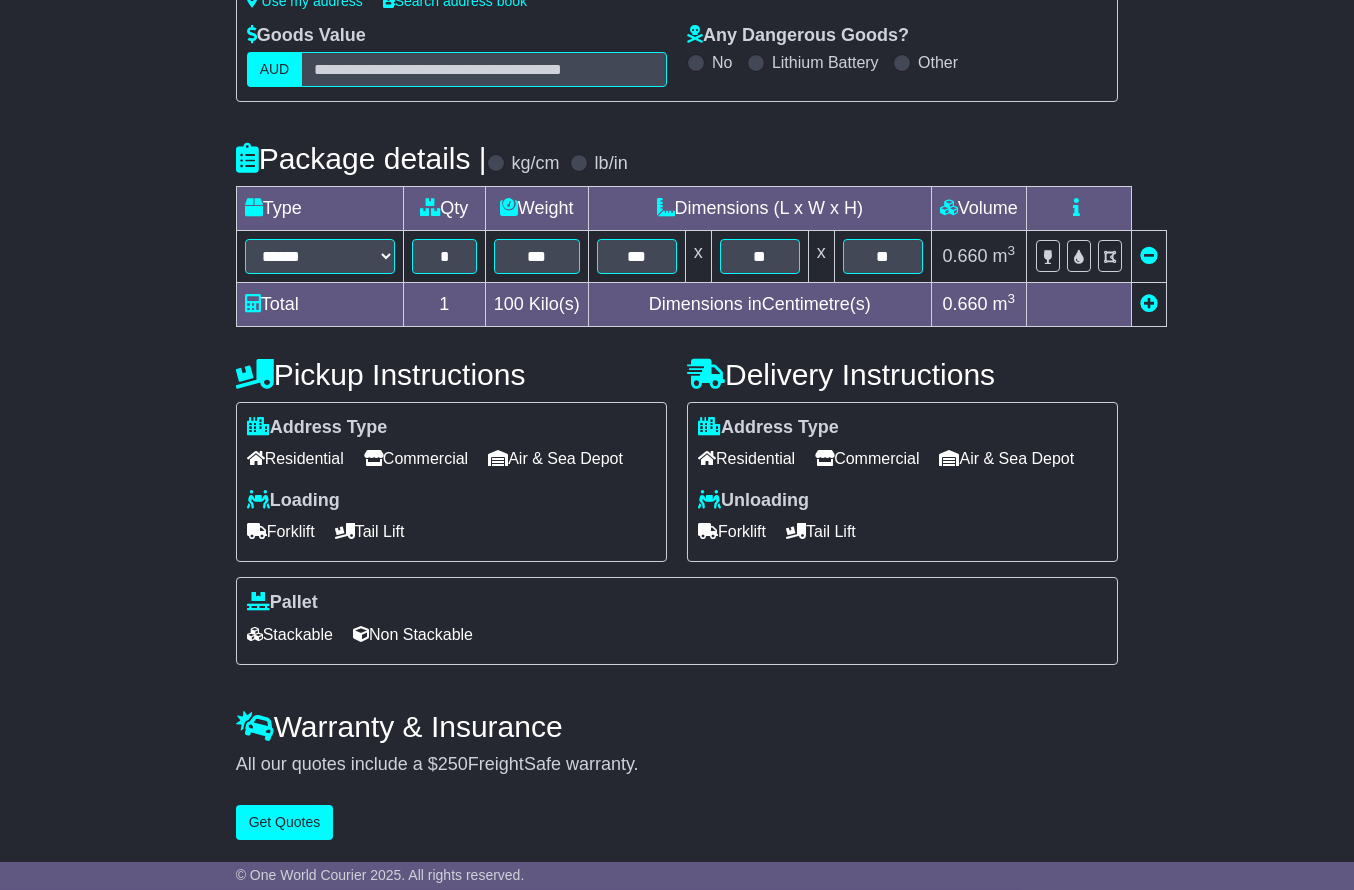 click on "Commercial" at bounding box center [867, 458] 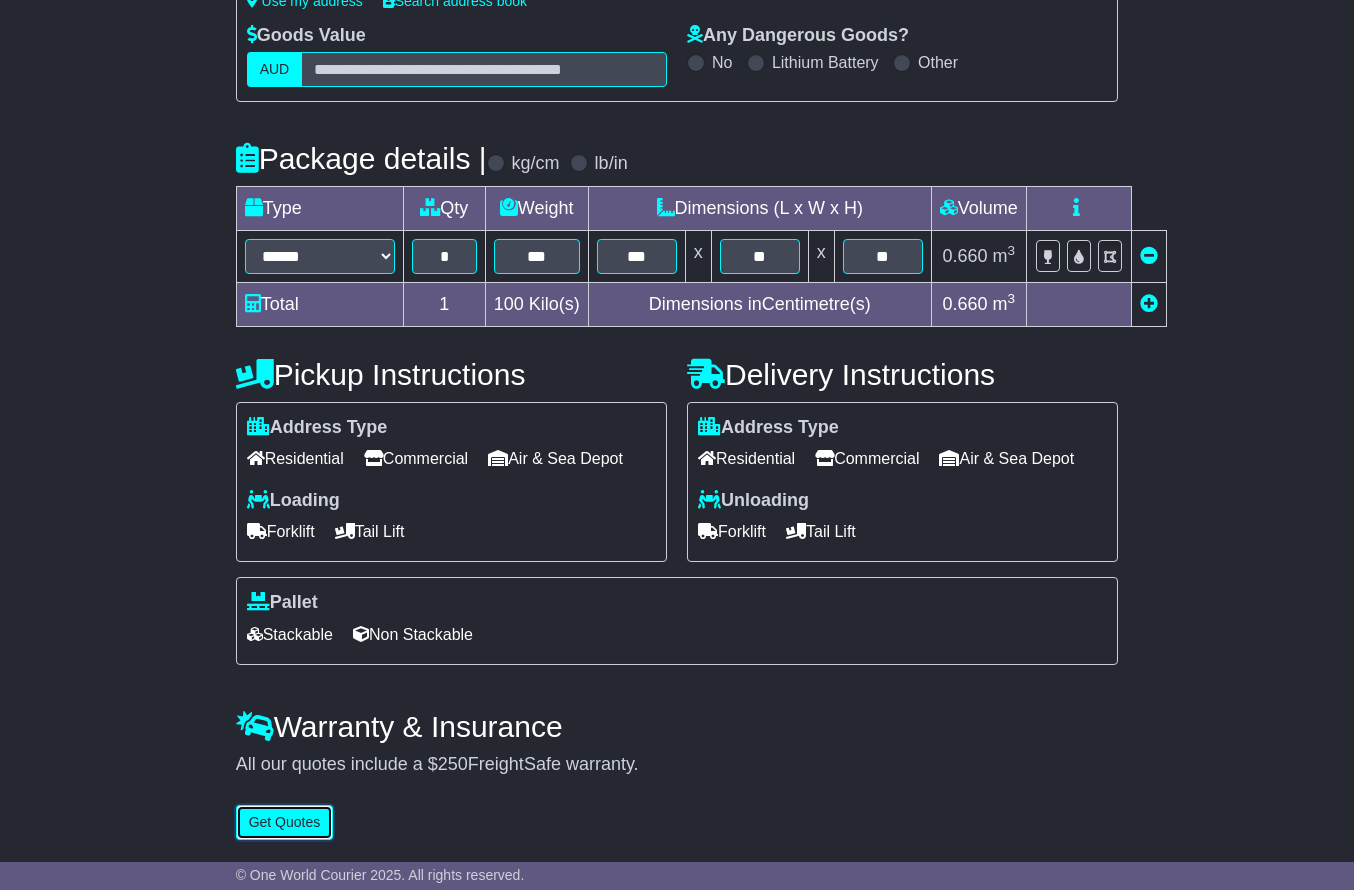 click on "Get Quotes" at bounding box center (285, 822) 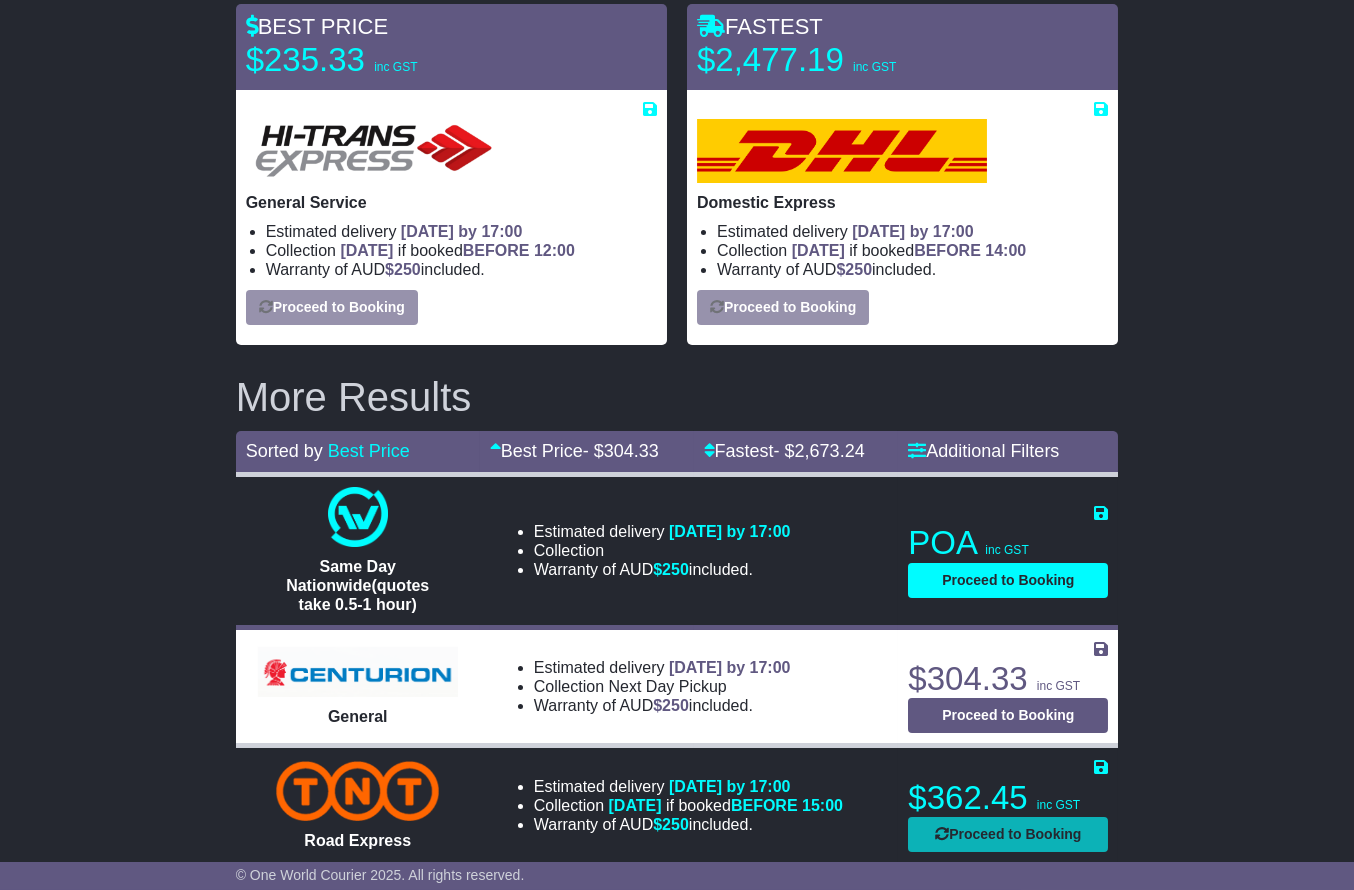 scroll, scrollTop: 200, scrollLeft: 0, axis: vertical 